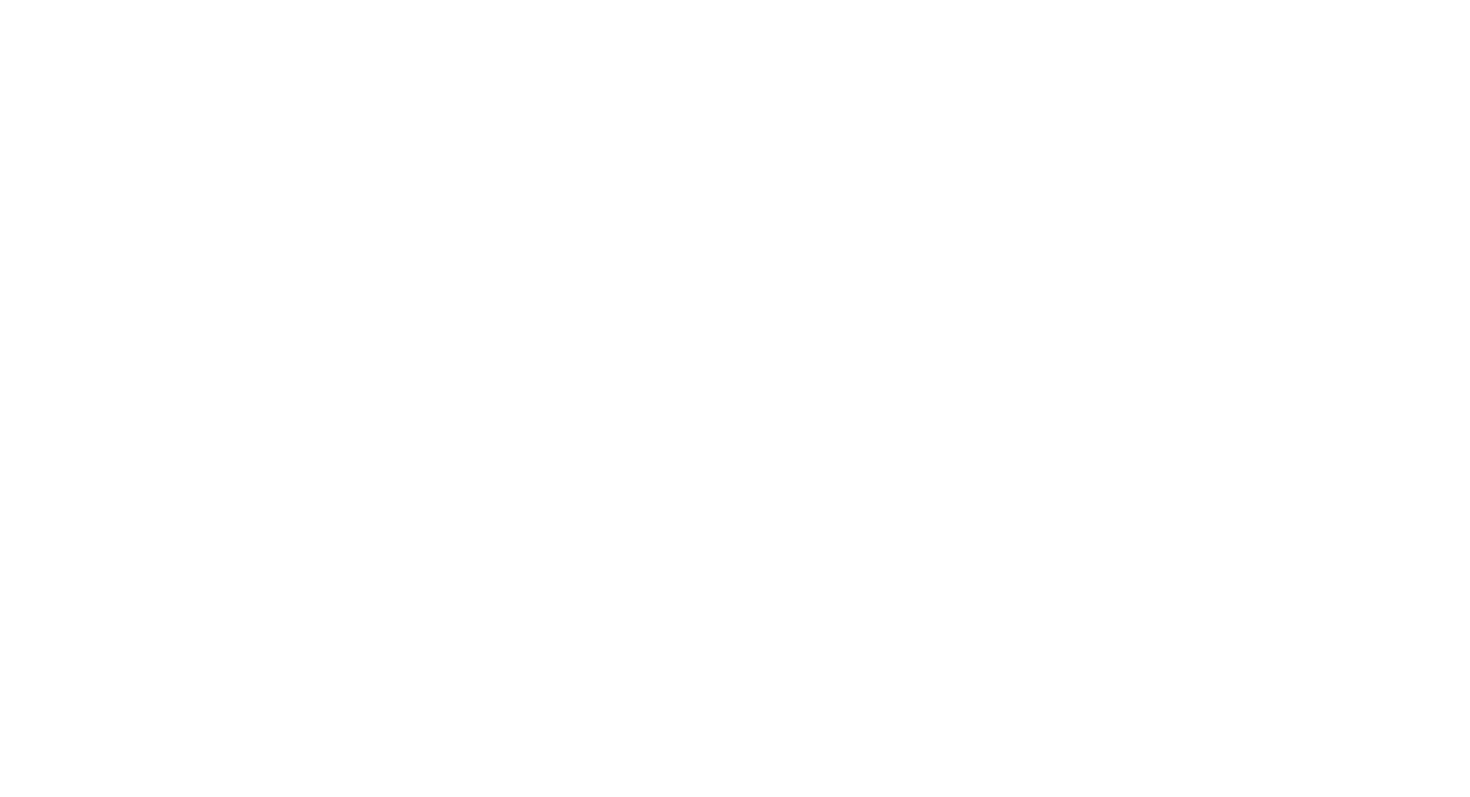 scroll, scrollTop: 0, scrollLeft: 0, axis: both 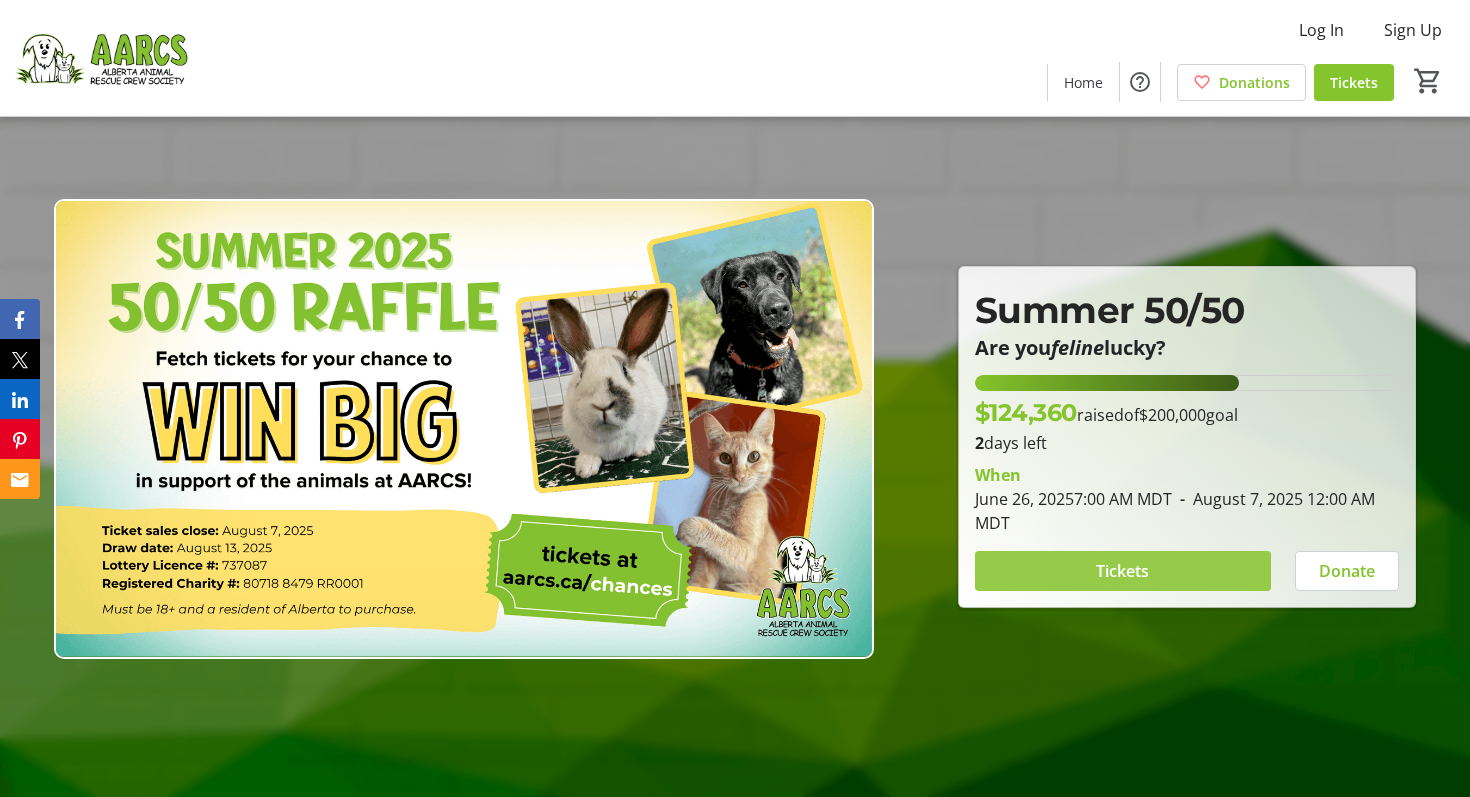 click on "Tickets" at bounding box center (1122, 571) 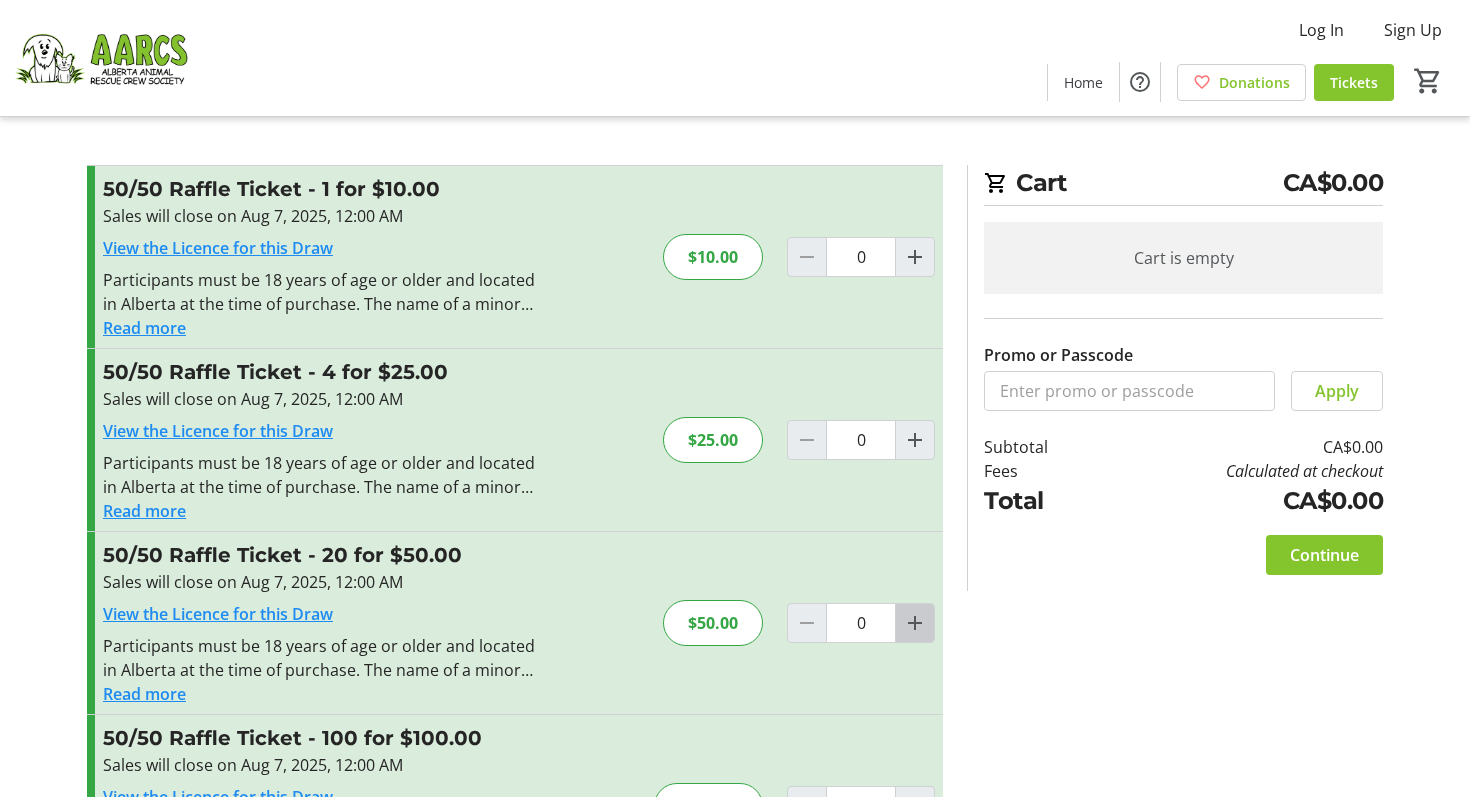 click 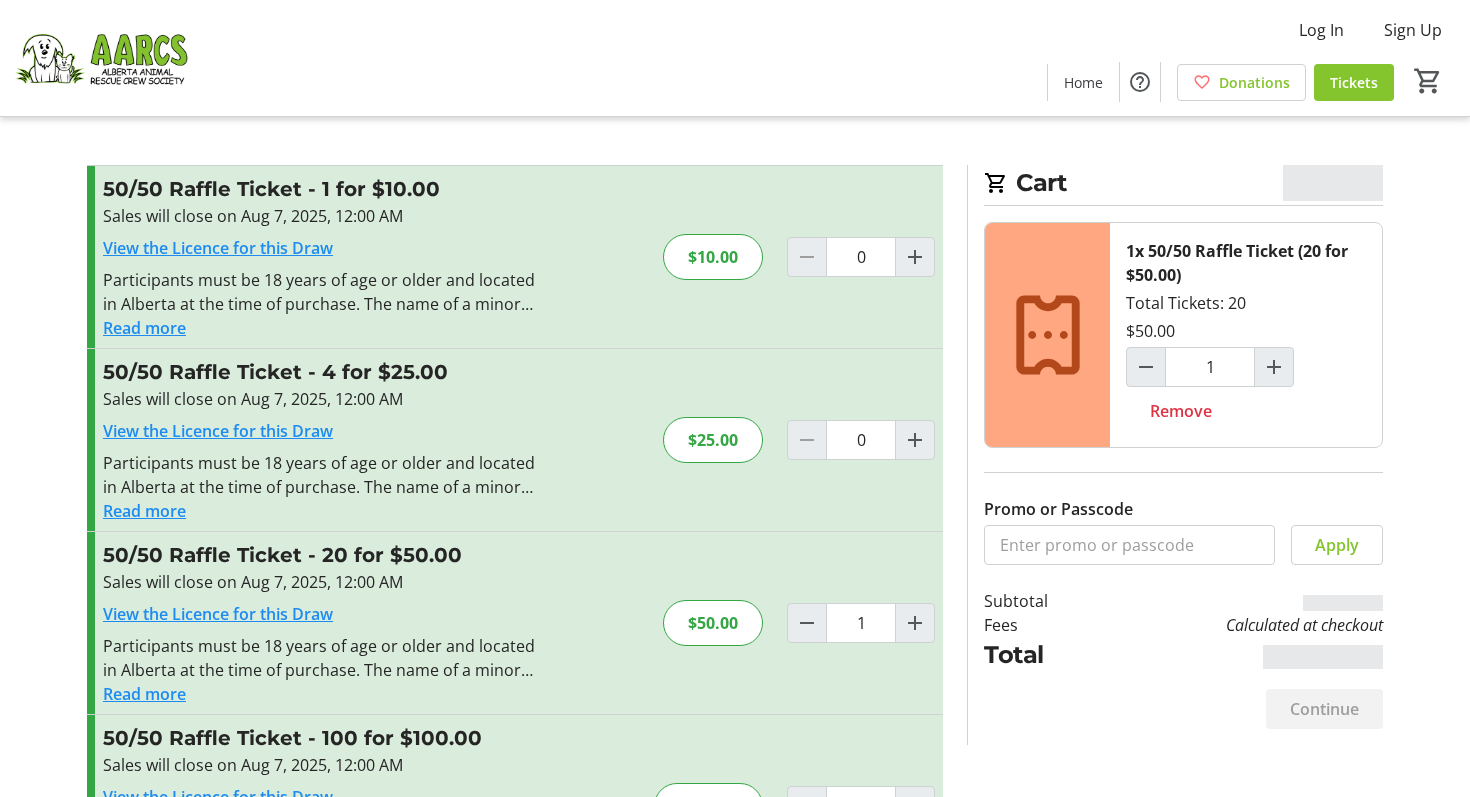 scroll, scrollTop: 124, scrollLeft: 0, axis: vertical 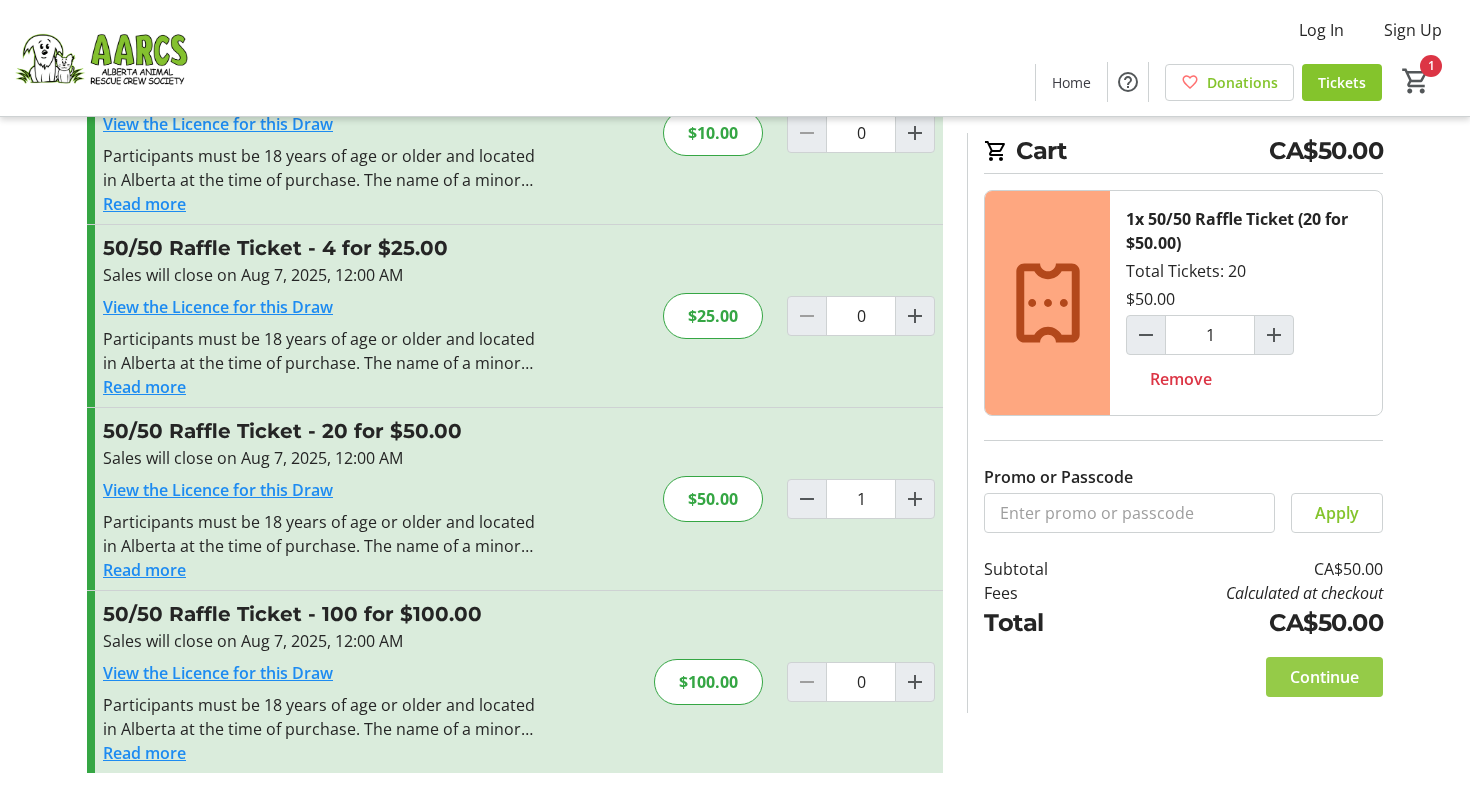 click 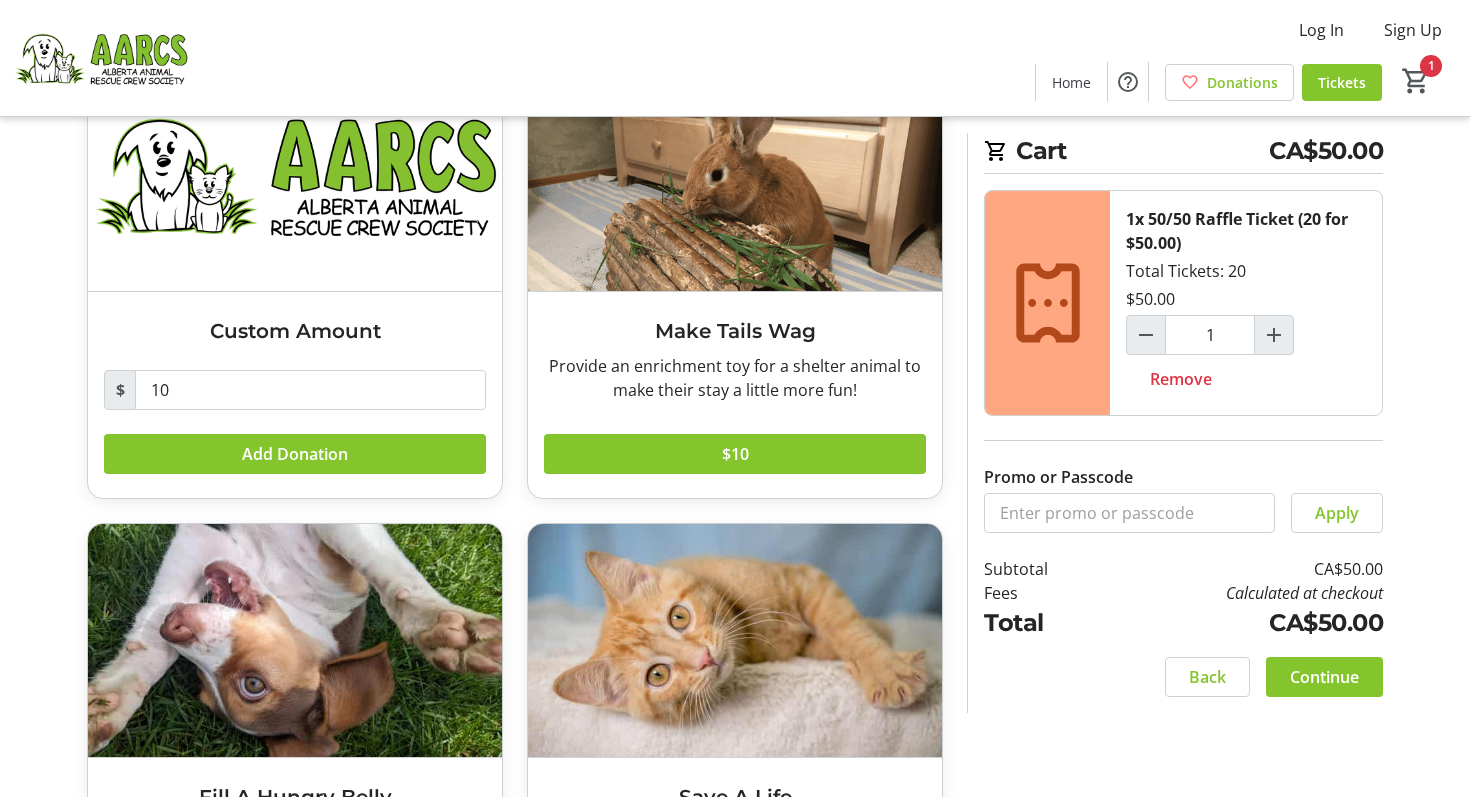scroll, scrollTop: 376, scrollLeft: 0, axis: vertical 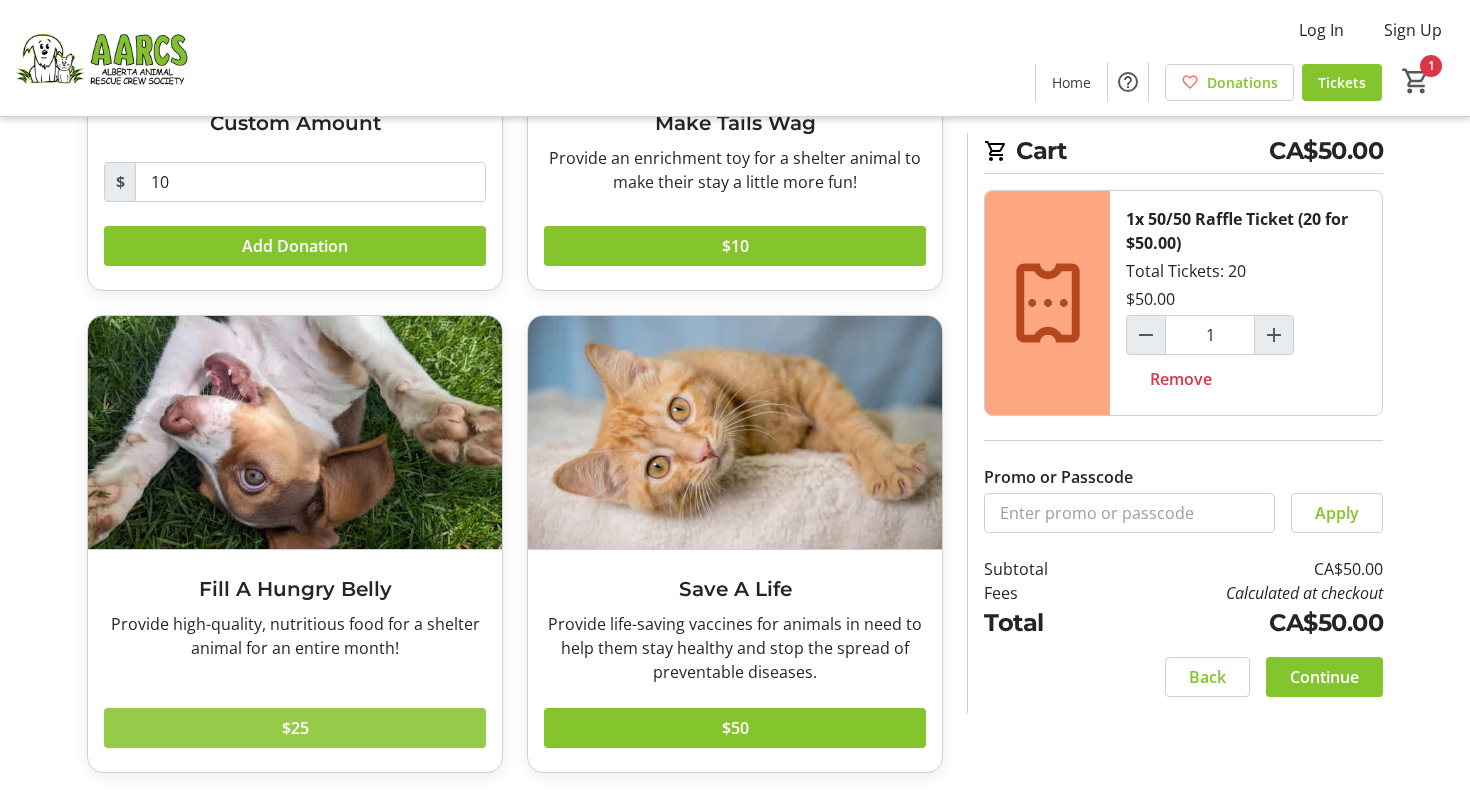 click 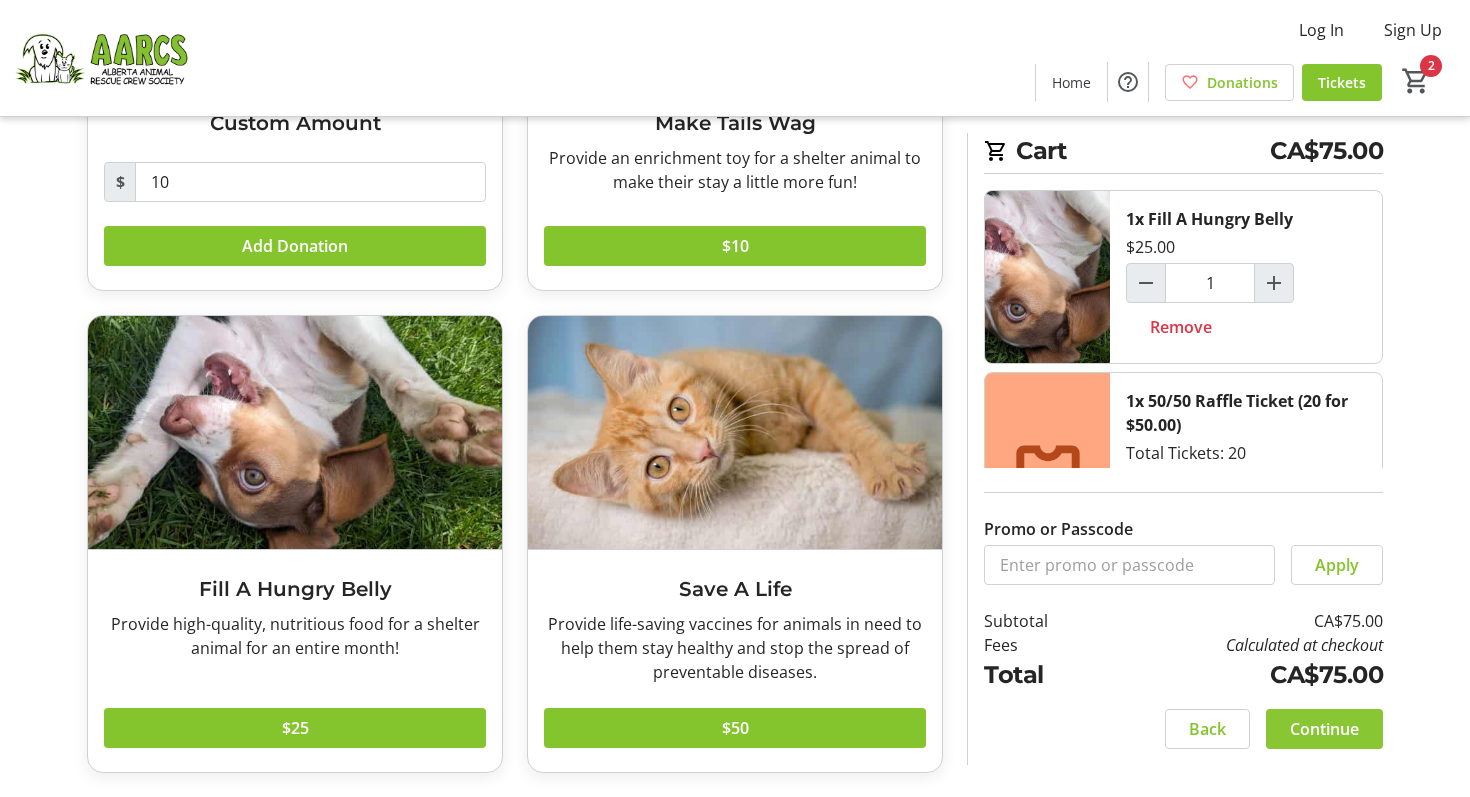 click on "Continue" 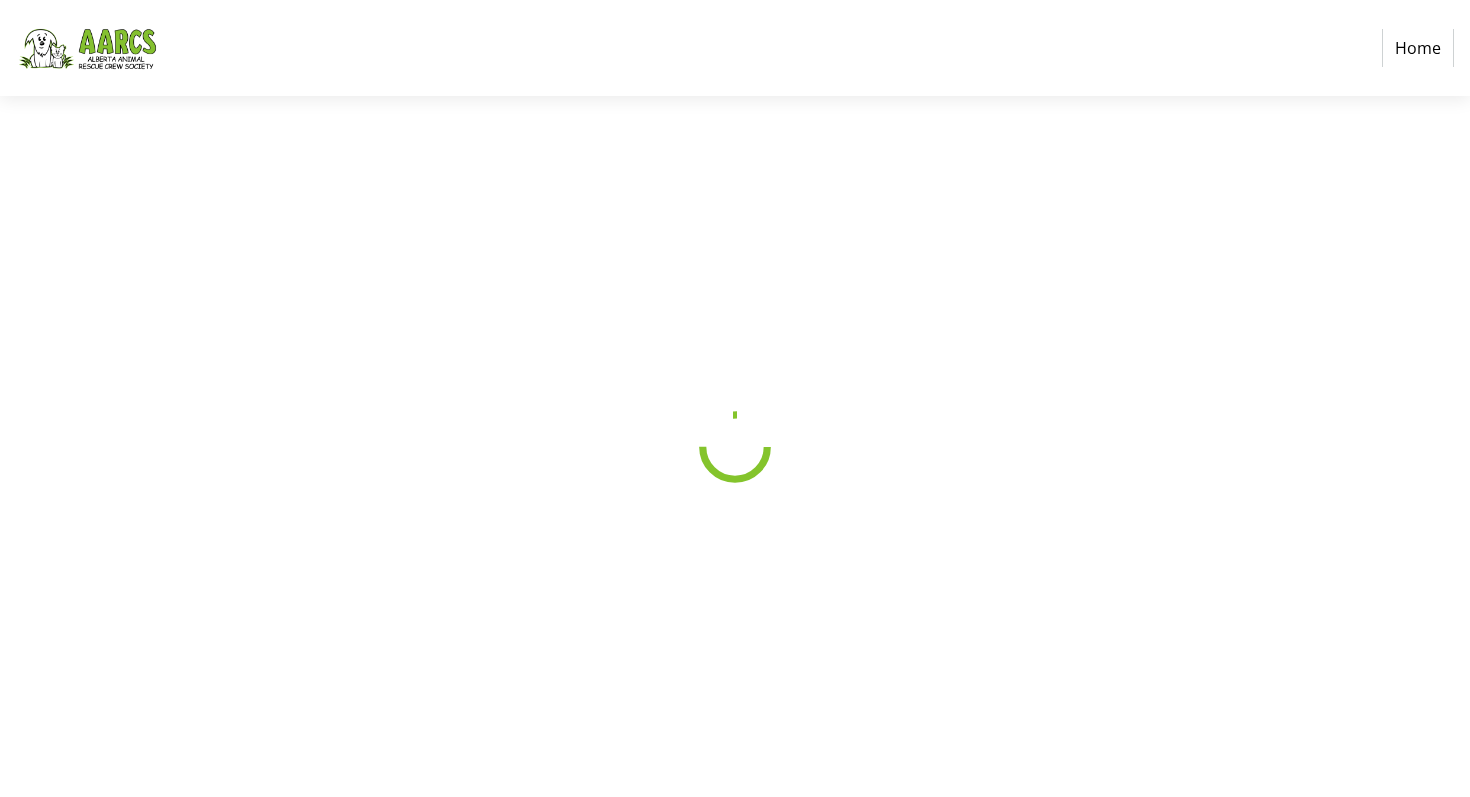 scroll, scrollTop: 0, scrollLeft: 0, axis: both 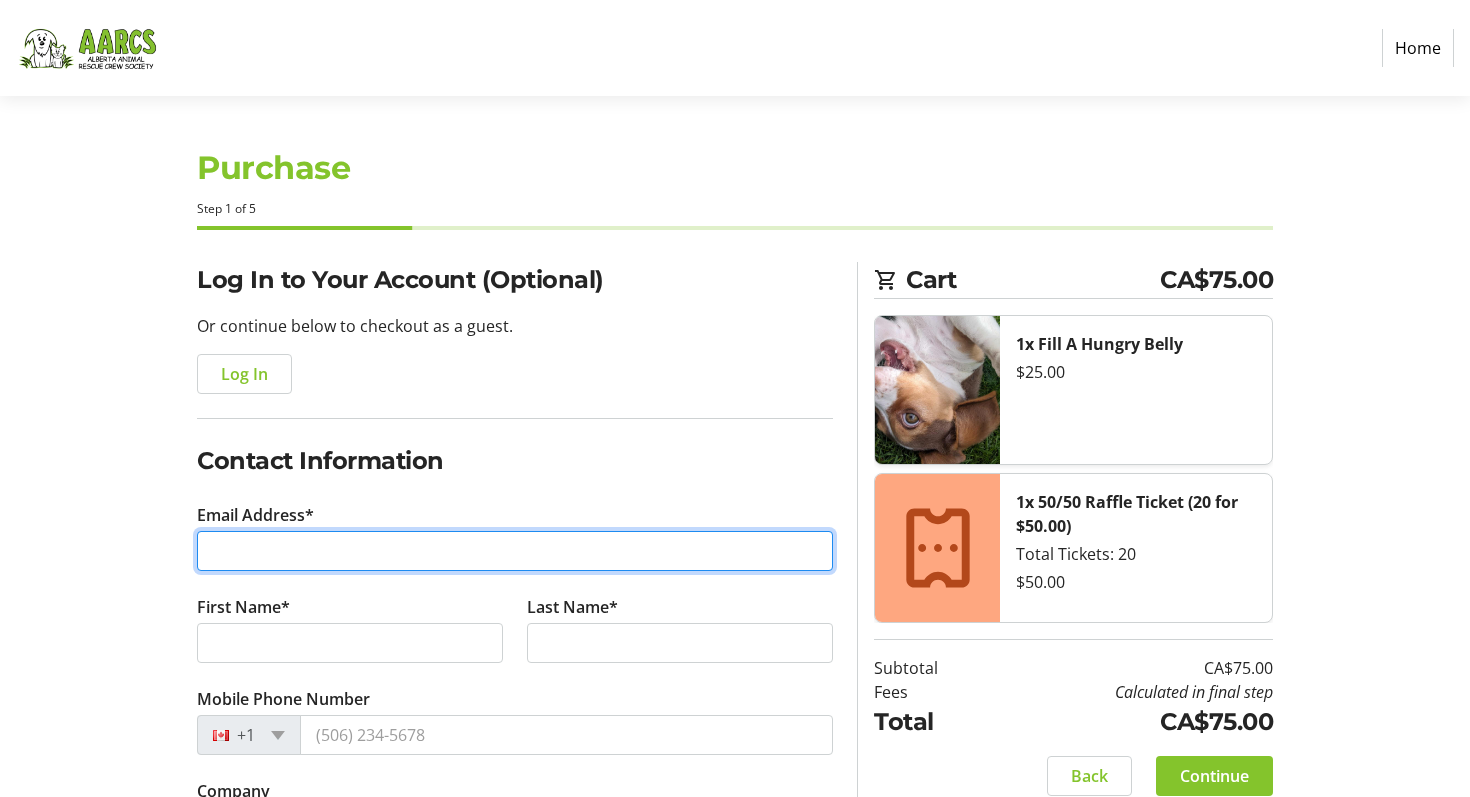 click on "Email Address*" at bounding box center [515, 551] 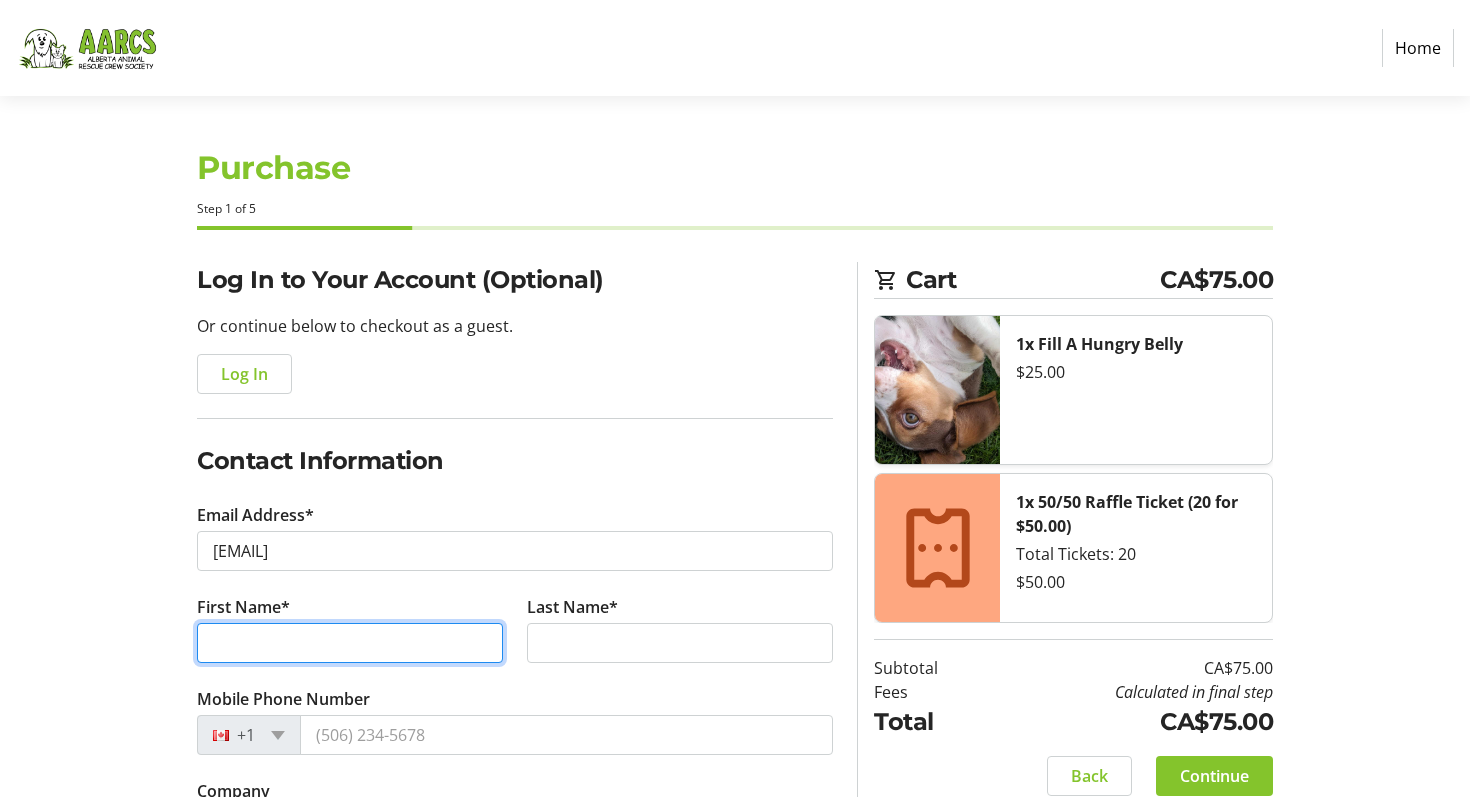 type on "[FIRST]" 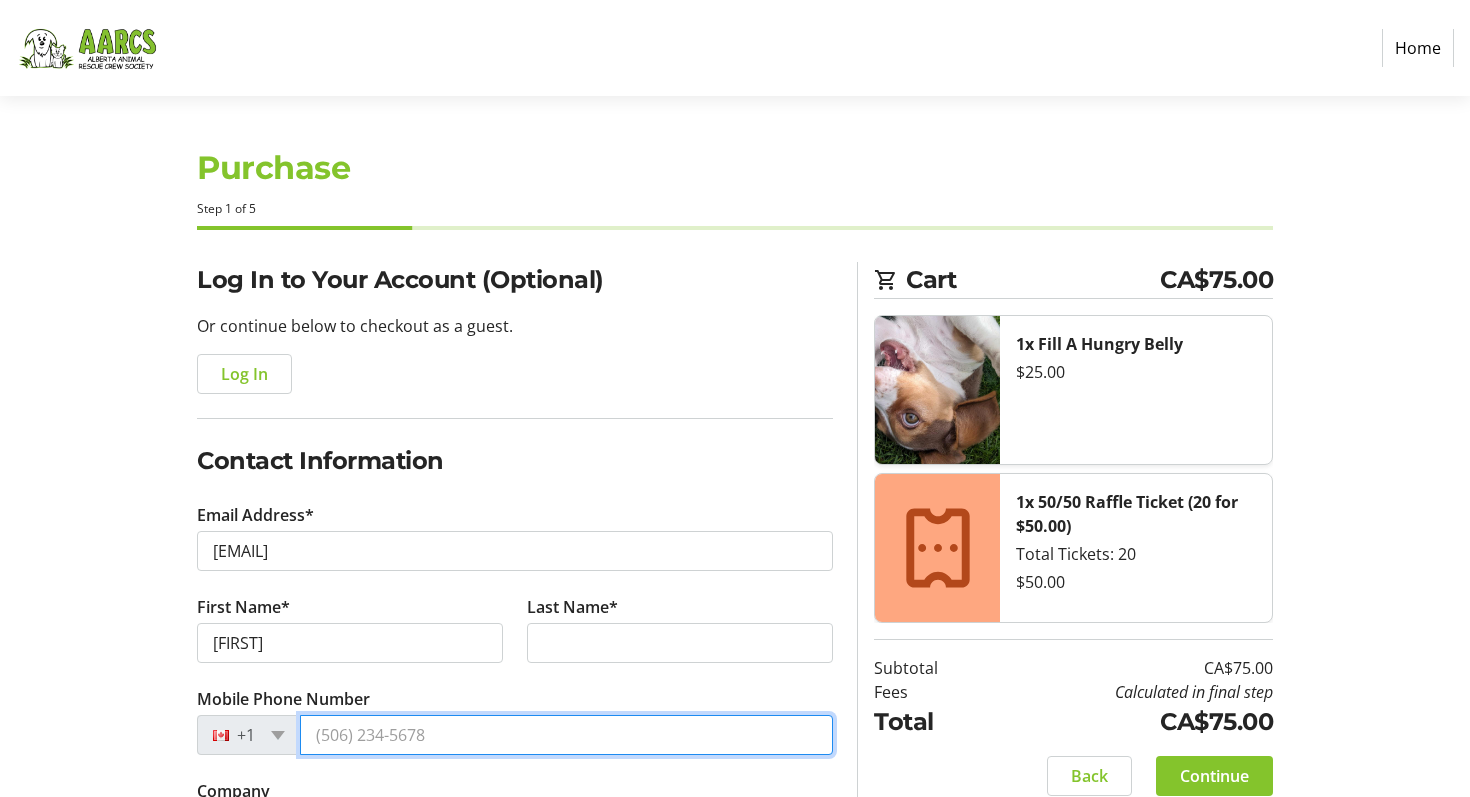 type on "([PHONE])" 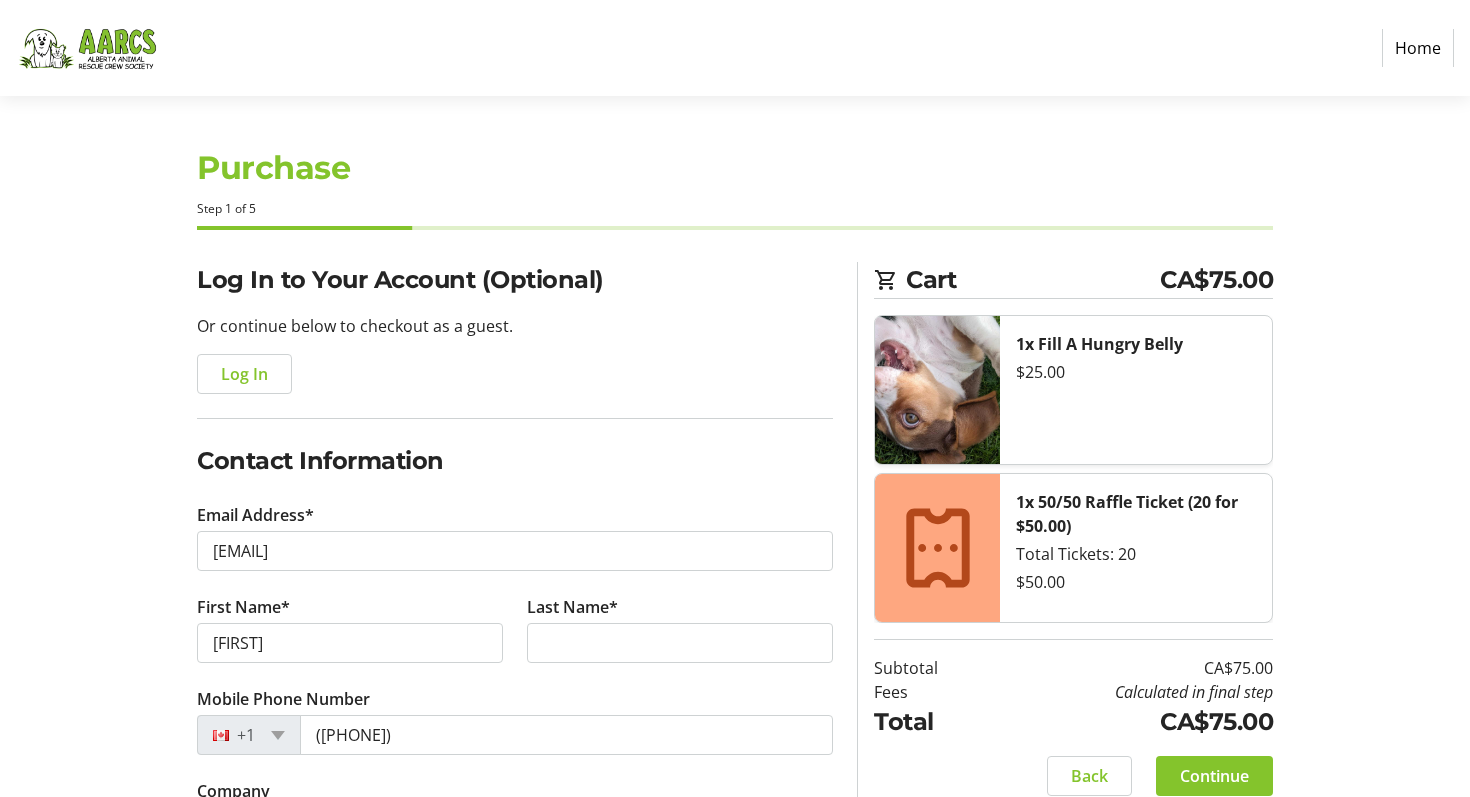 type on "[NUMBER] [STREET]" 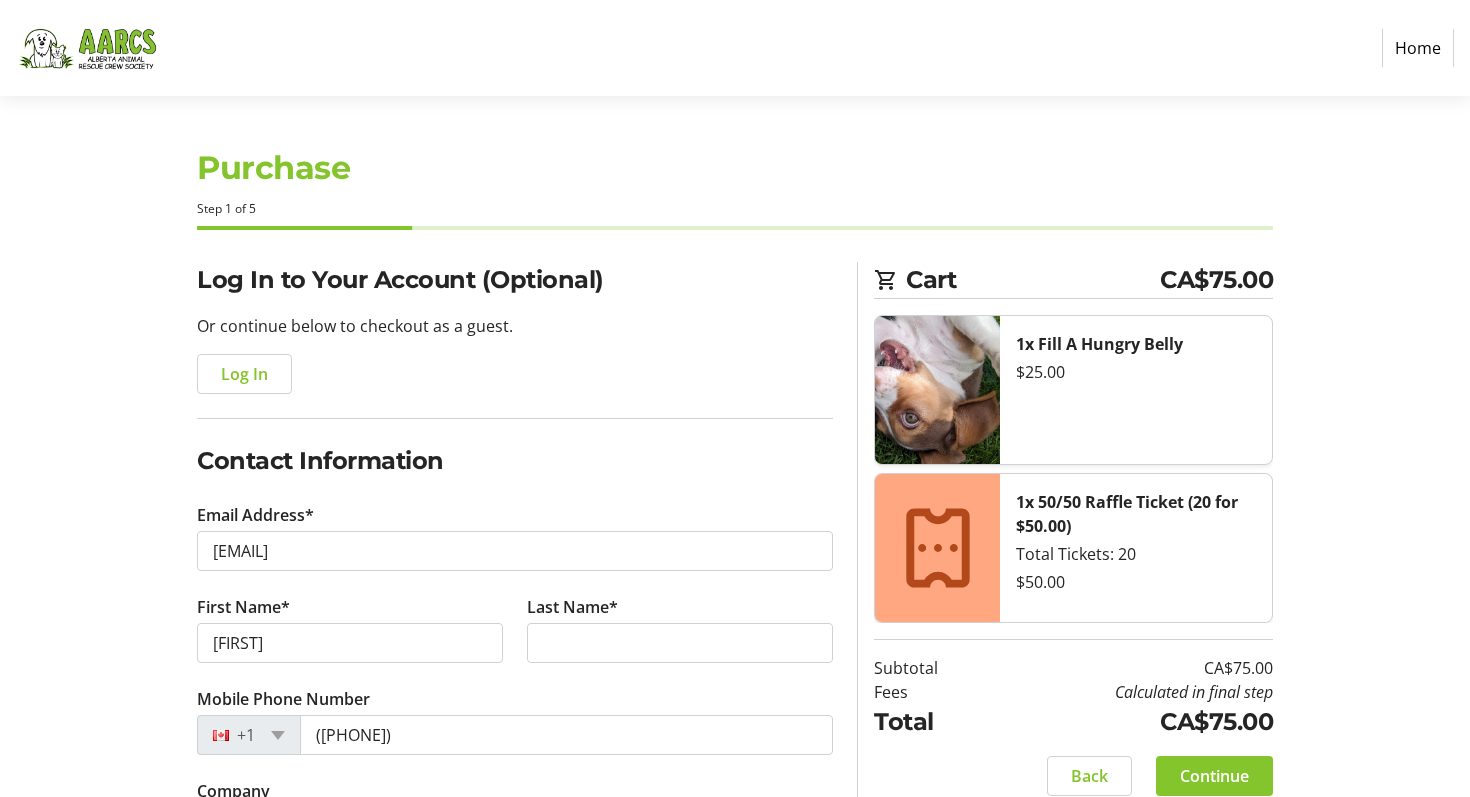 type on "[COUNTY]" 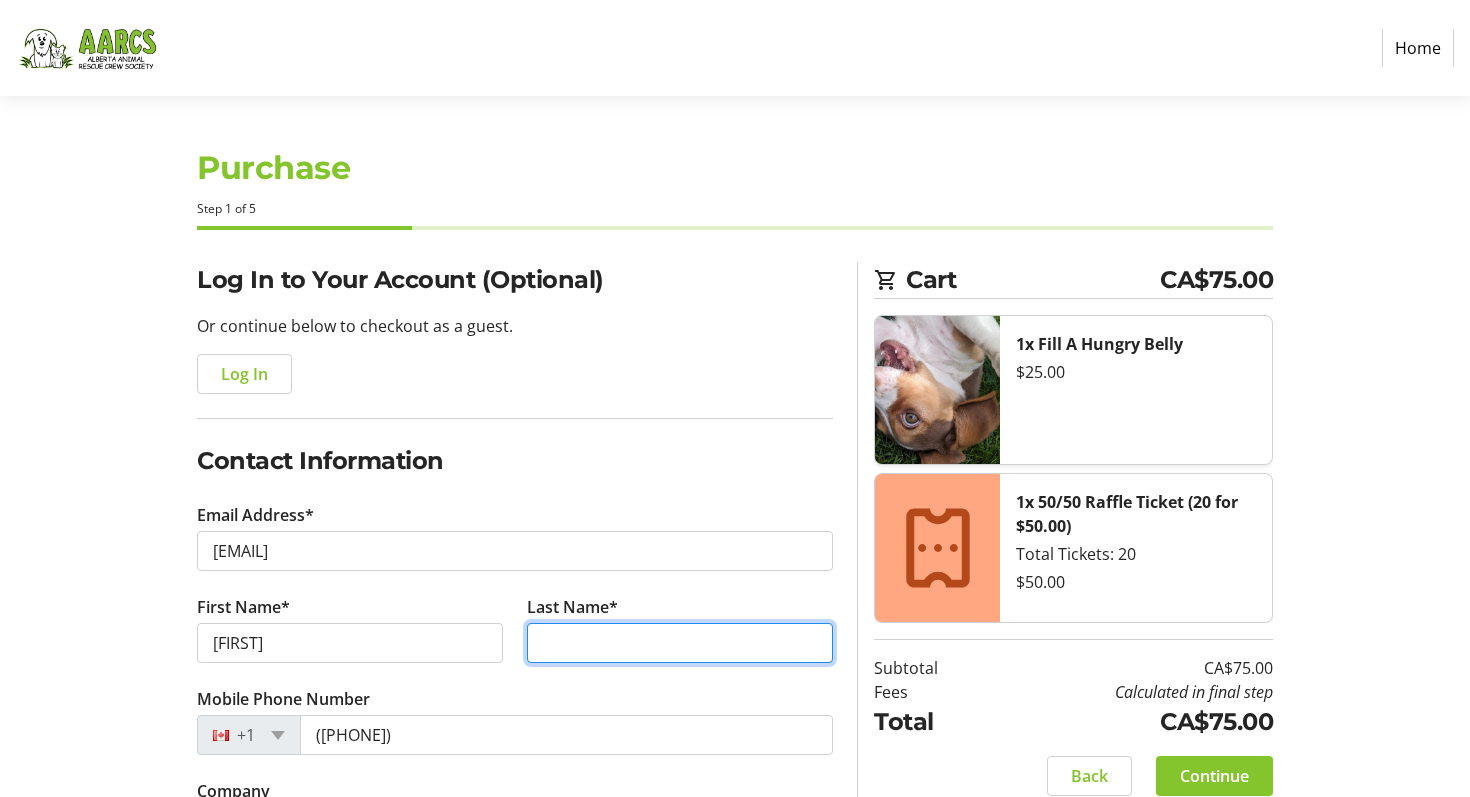 click on "Last Name*" at bounding box center (680, 643) 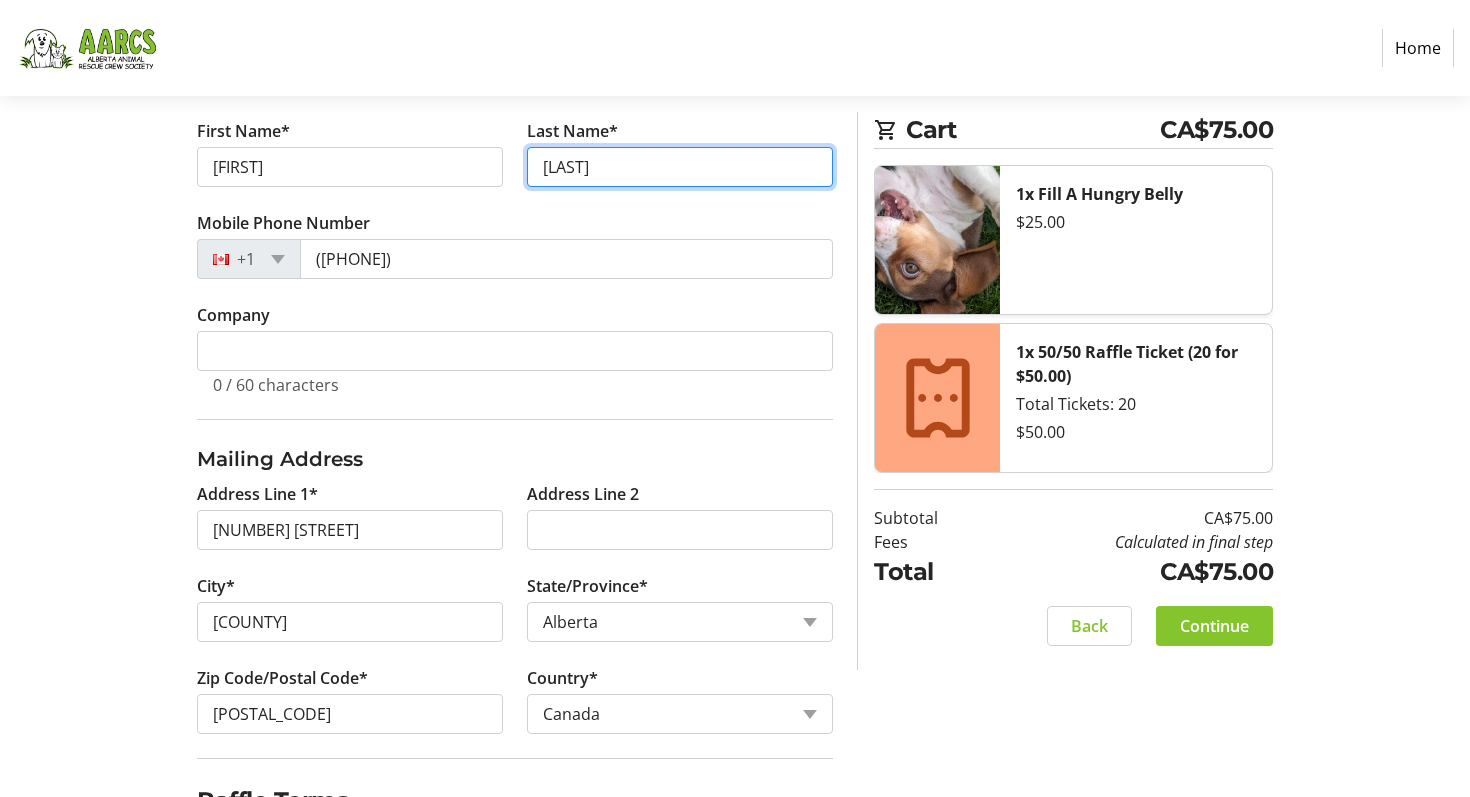 scroll, scrollTop: 586, scrollLeft: 0, axis: vertical 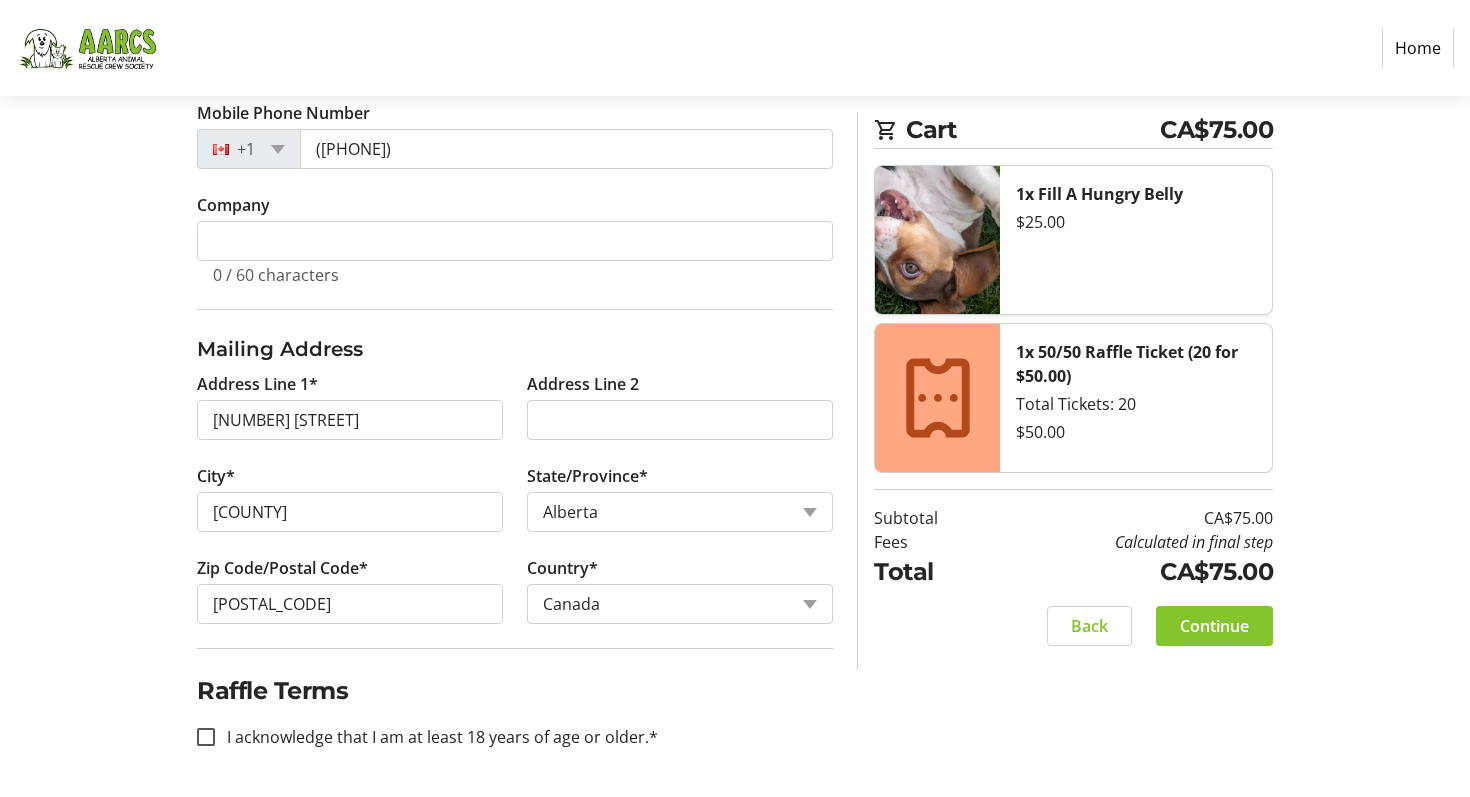 click on "I acknowledge that I am at least 18 years of age or older.*" at bounding box center (436, 737) 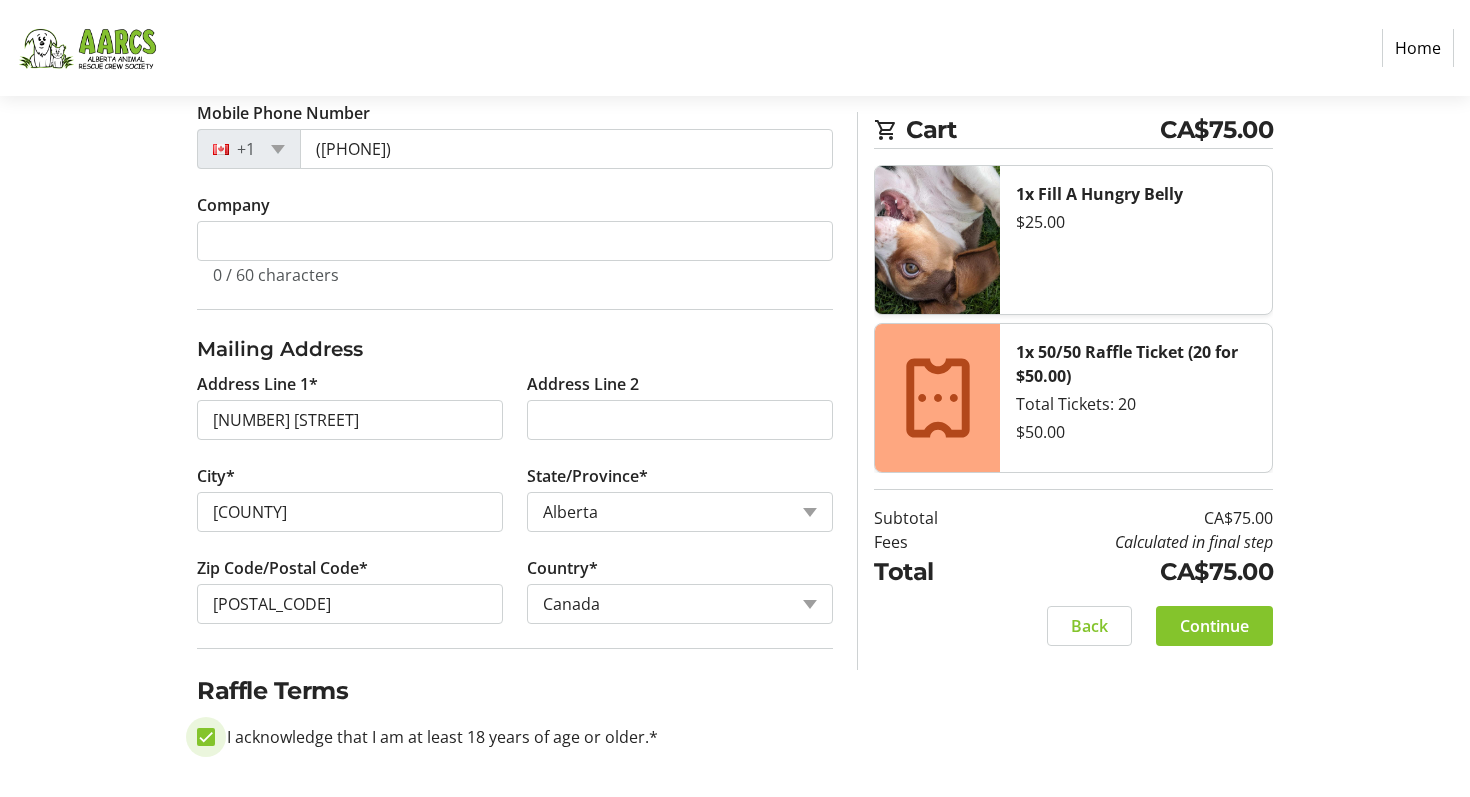 checkbox on "true" 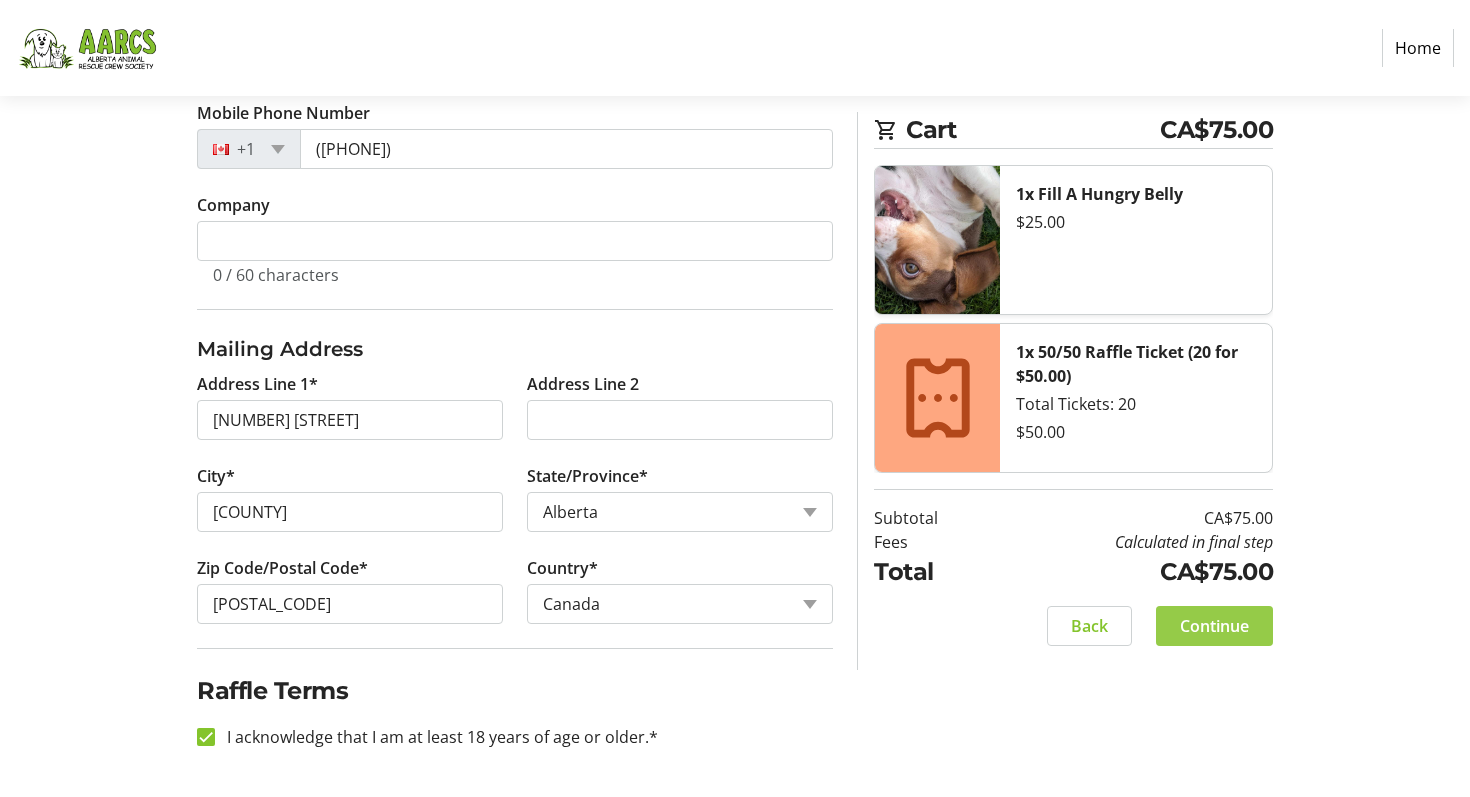 click on "Continue" 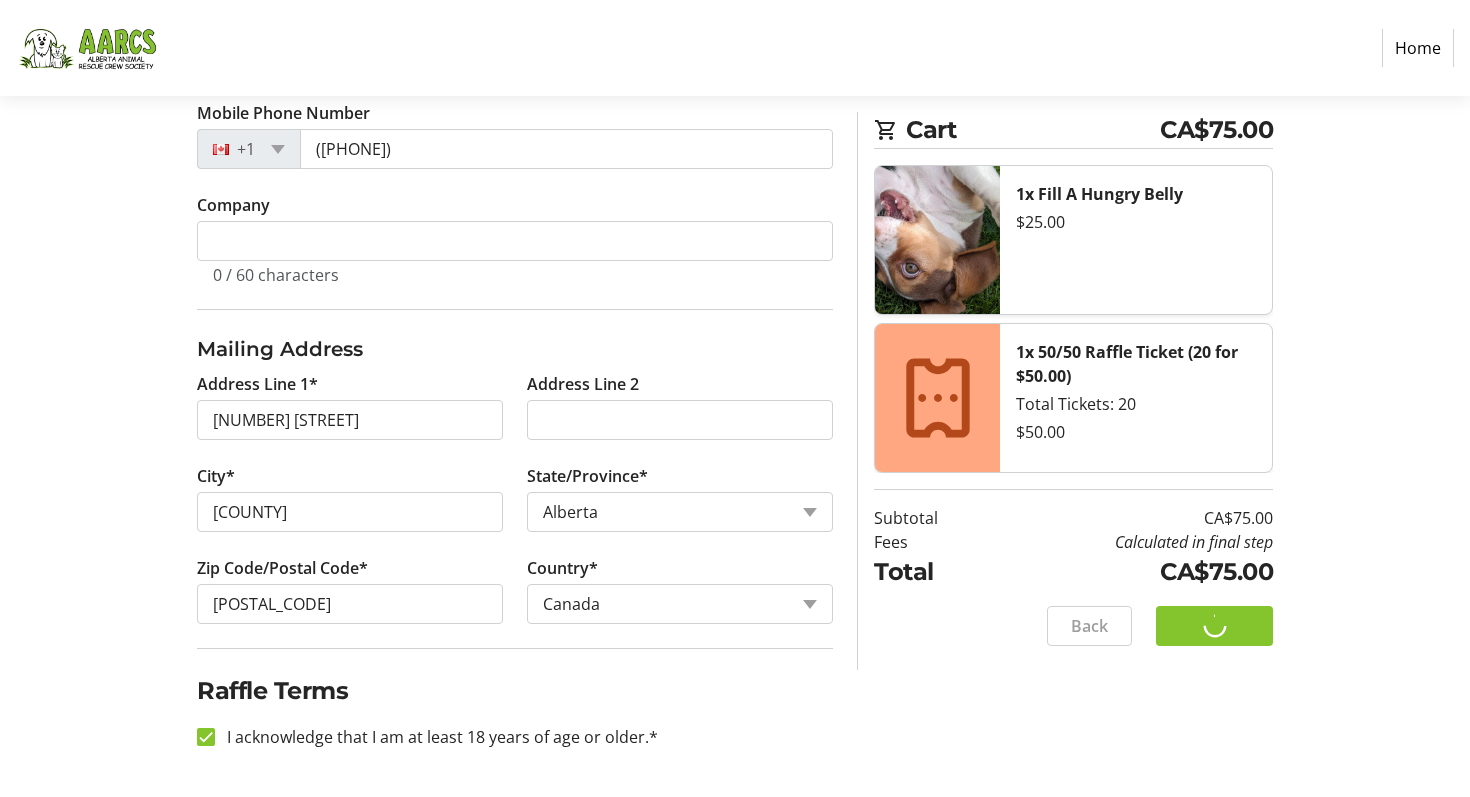 scroll, scrollTop: 8, scrollLeft: 0, axis: vertical 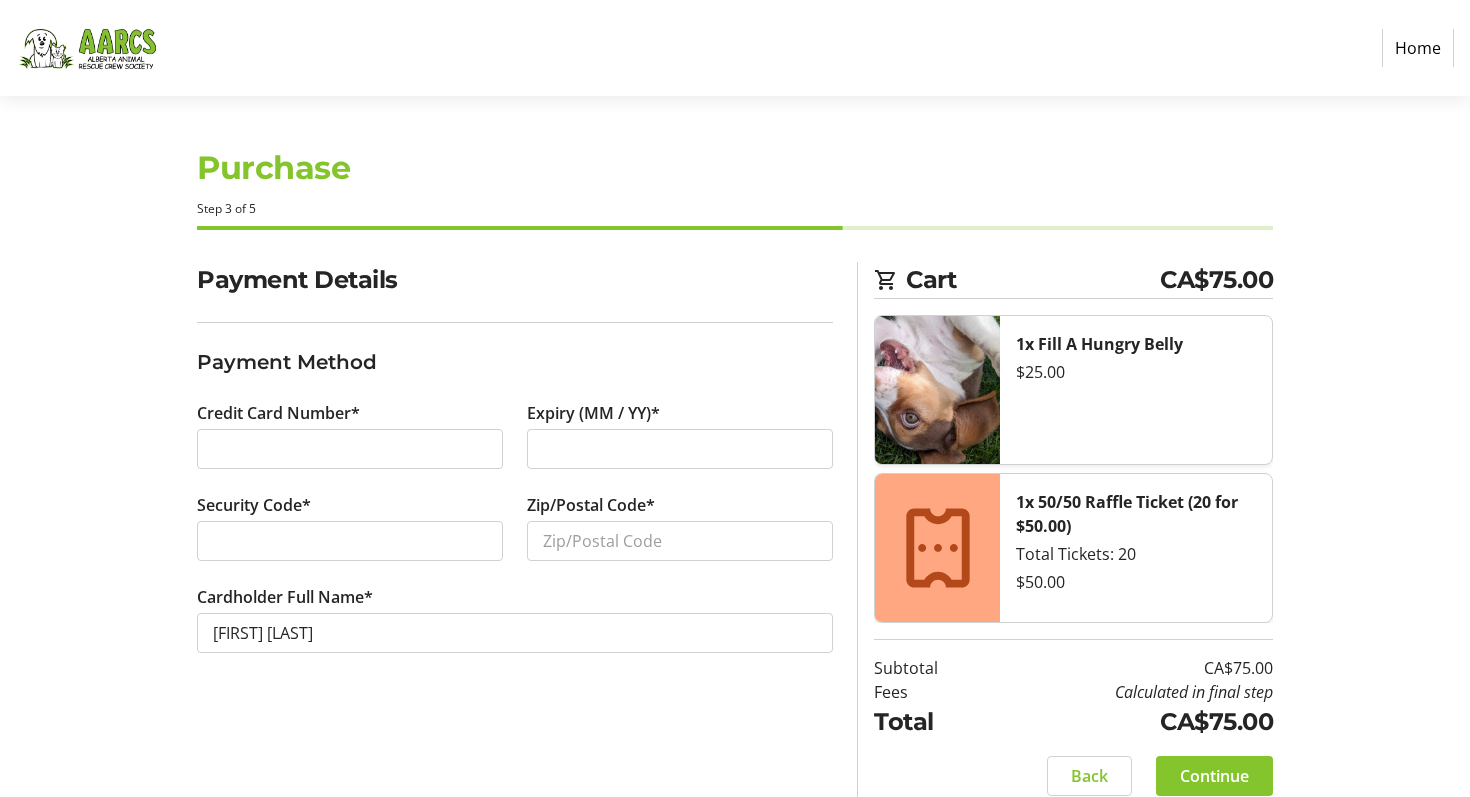 click at bounding box center (350, 449) 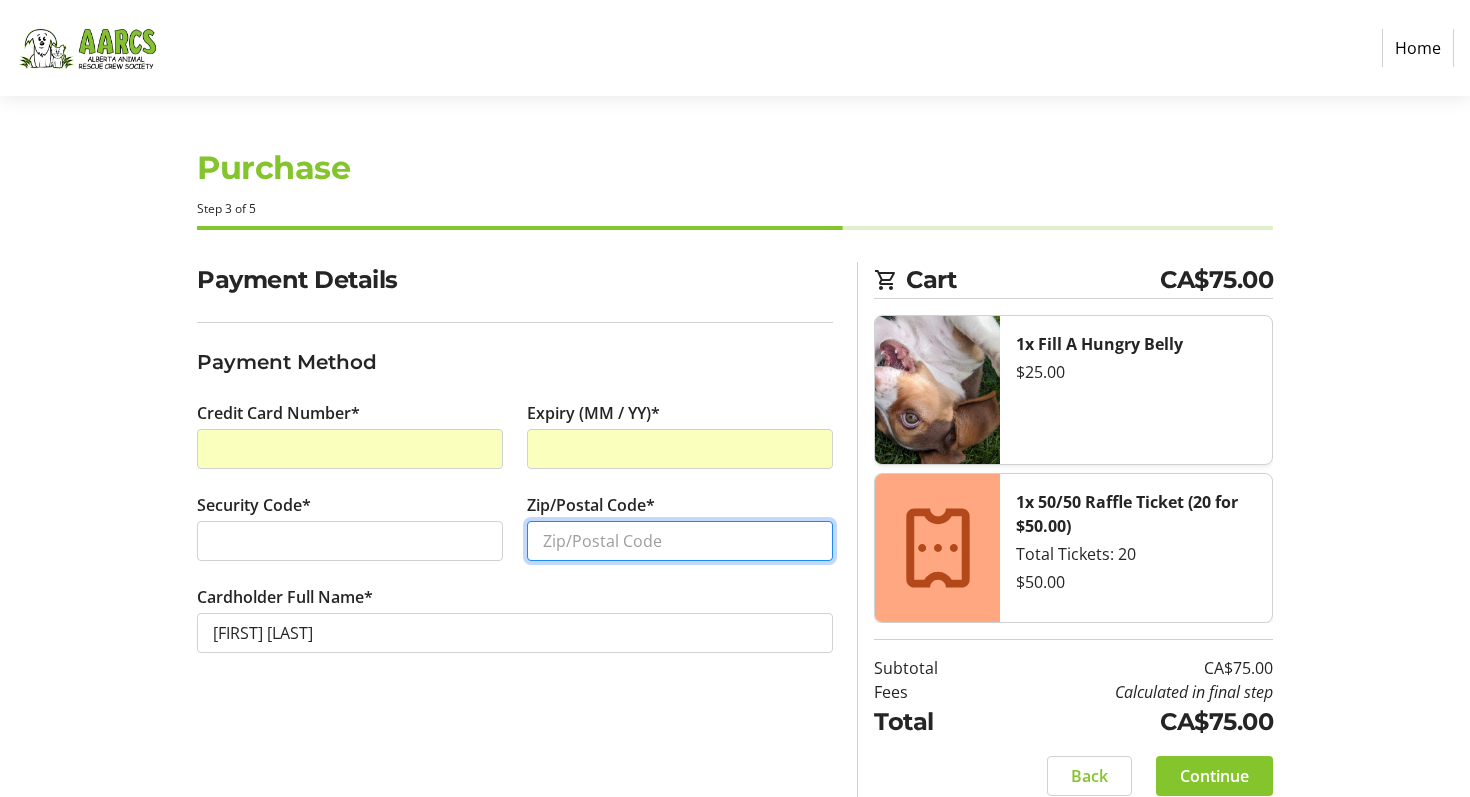 click on "Zip/Postal Code*" at bounding box center (680, 541) 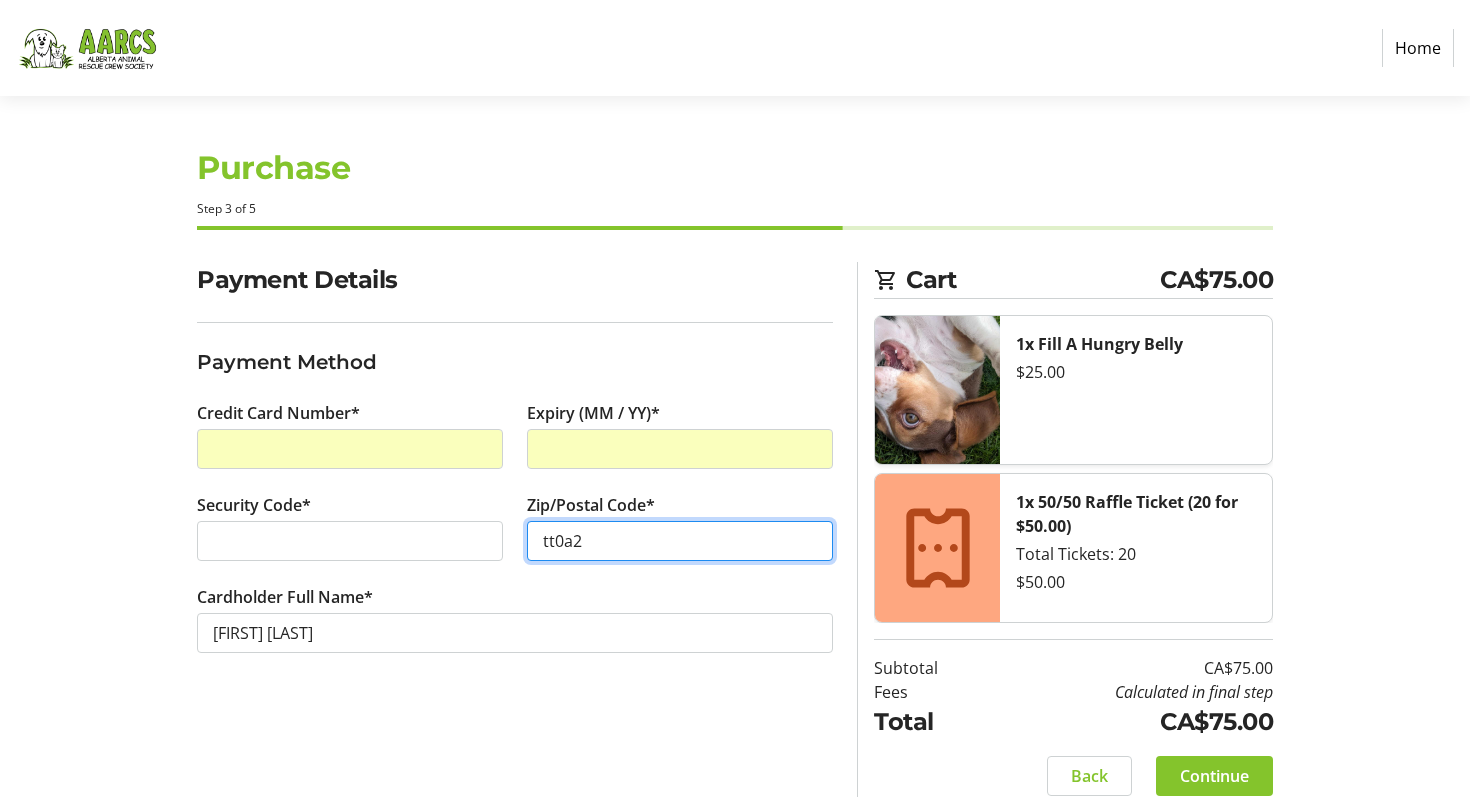 scroll, scrollTop: 23, scrollLeft: 0, axis: vertical 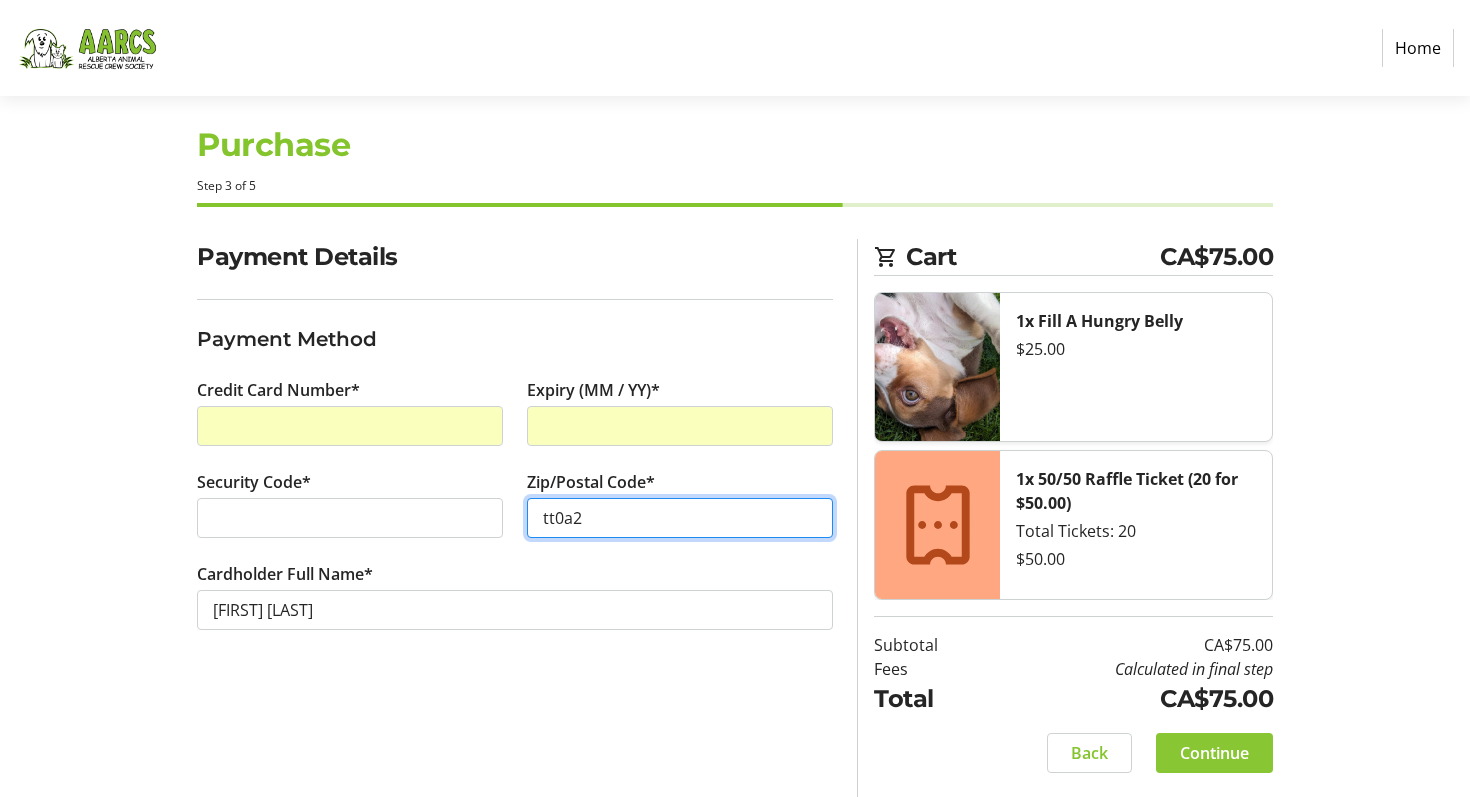 type on "tt0a2" 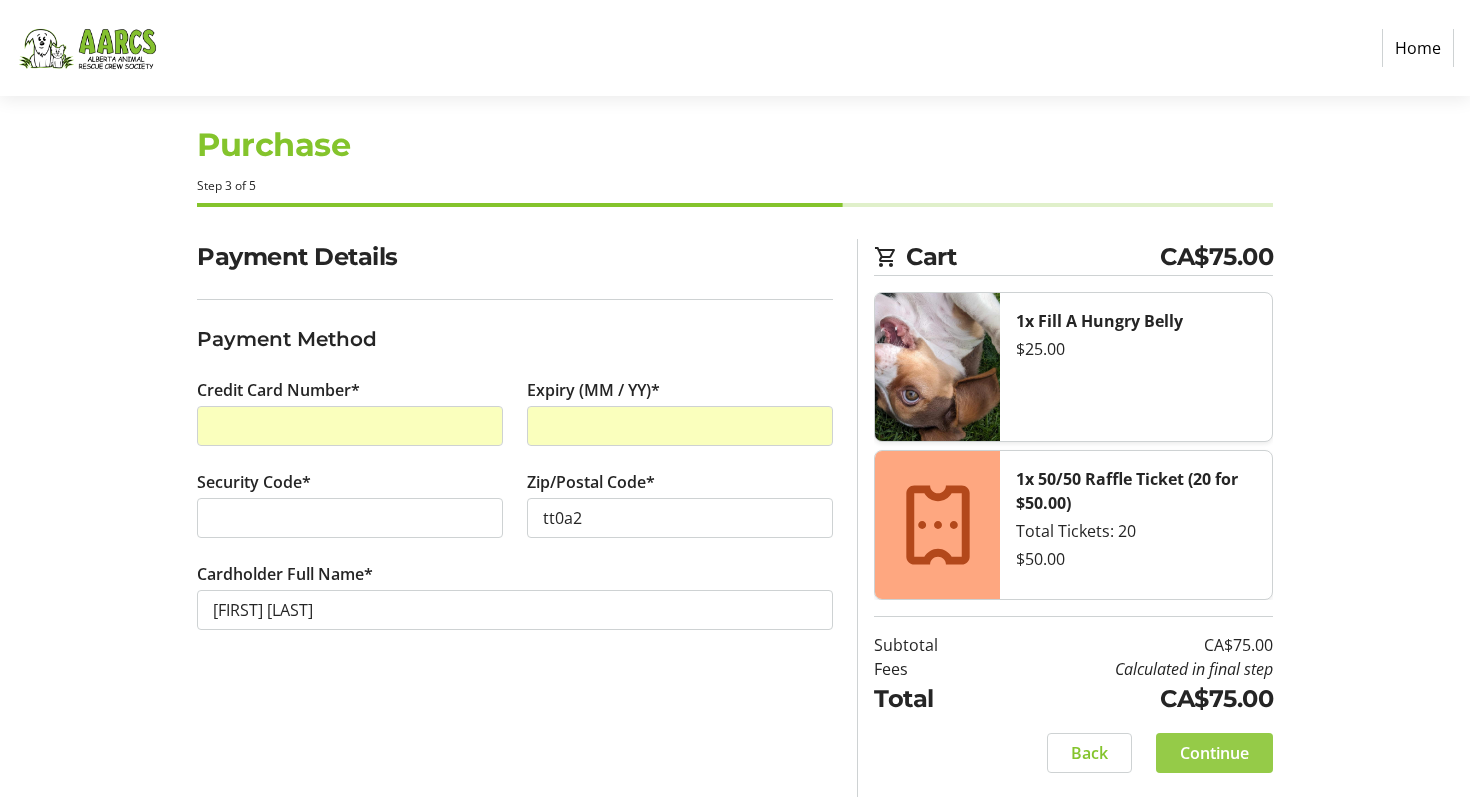 click on "Continue" 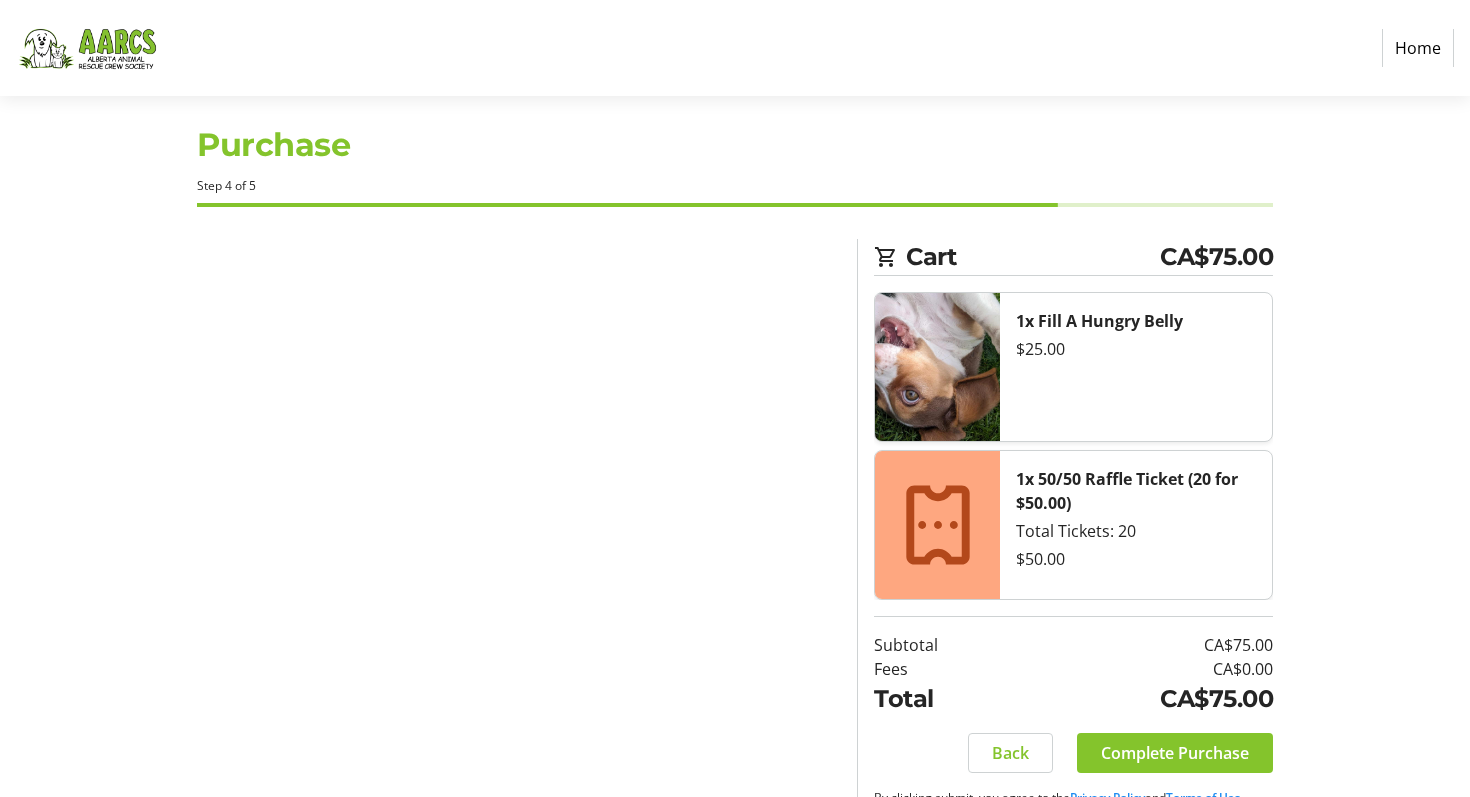 scroll, scrollTop: 0, scrollLeft: 0, axis: both 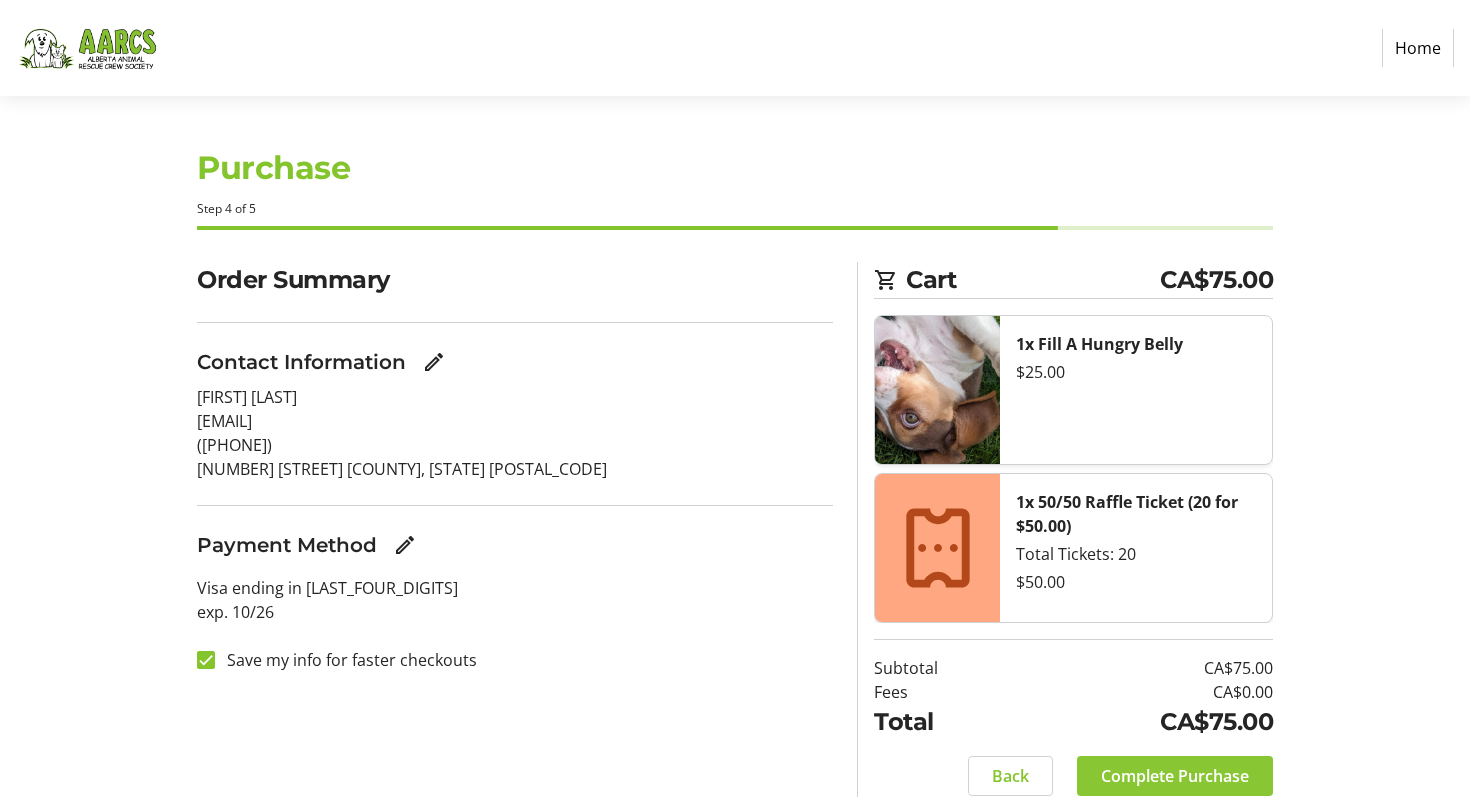 click on "Complete Purchase" 